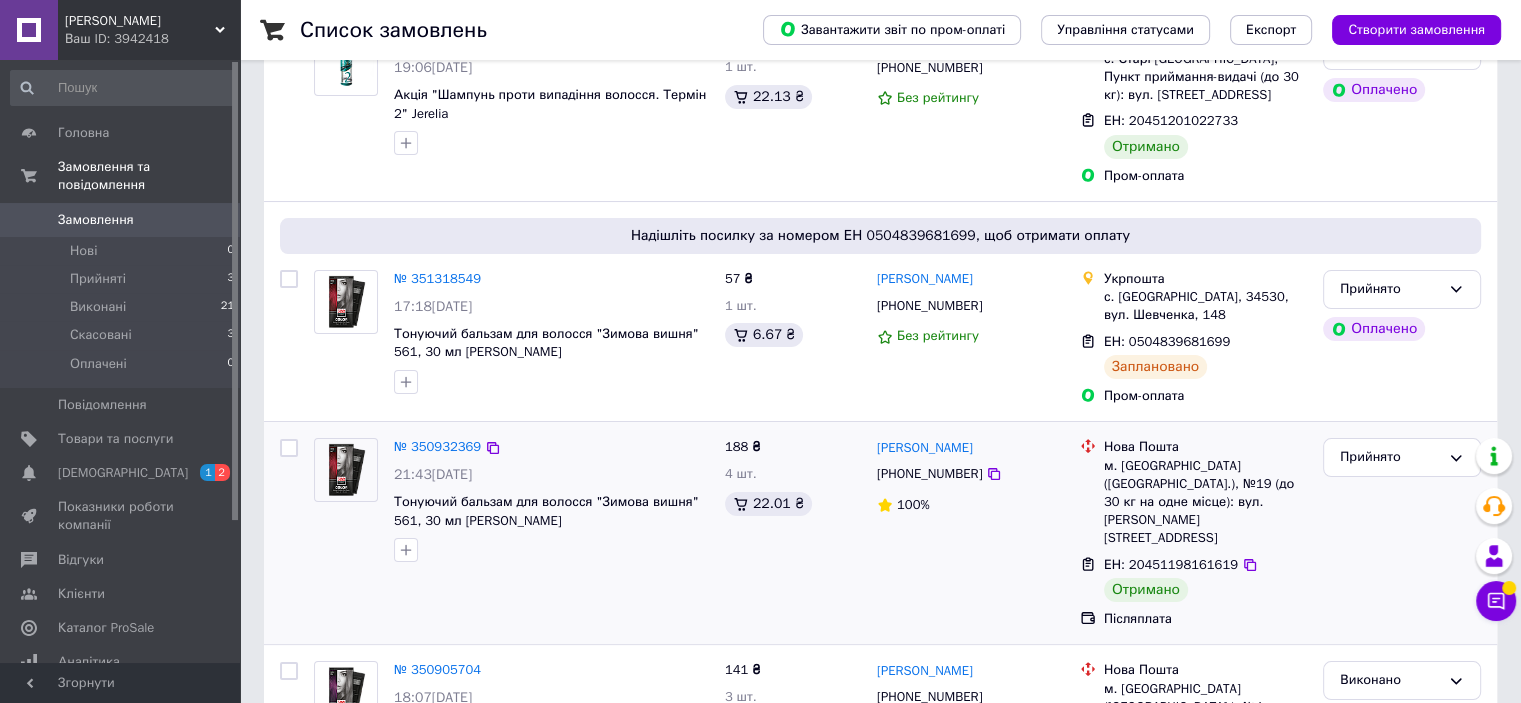 scroll, scrollTop: 300, scrollLeft: 0, axis: vertical 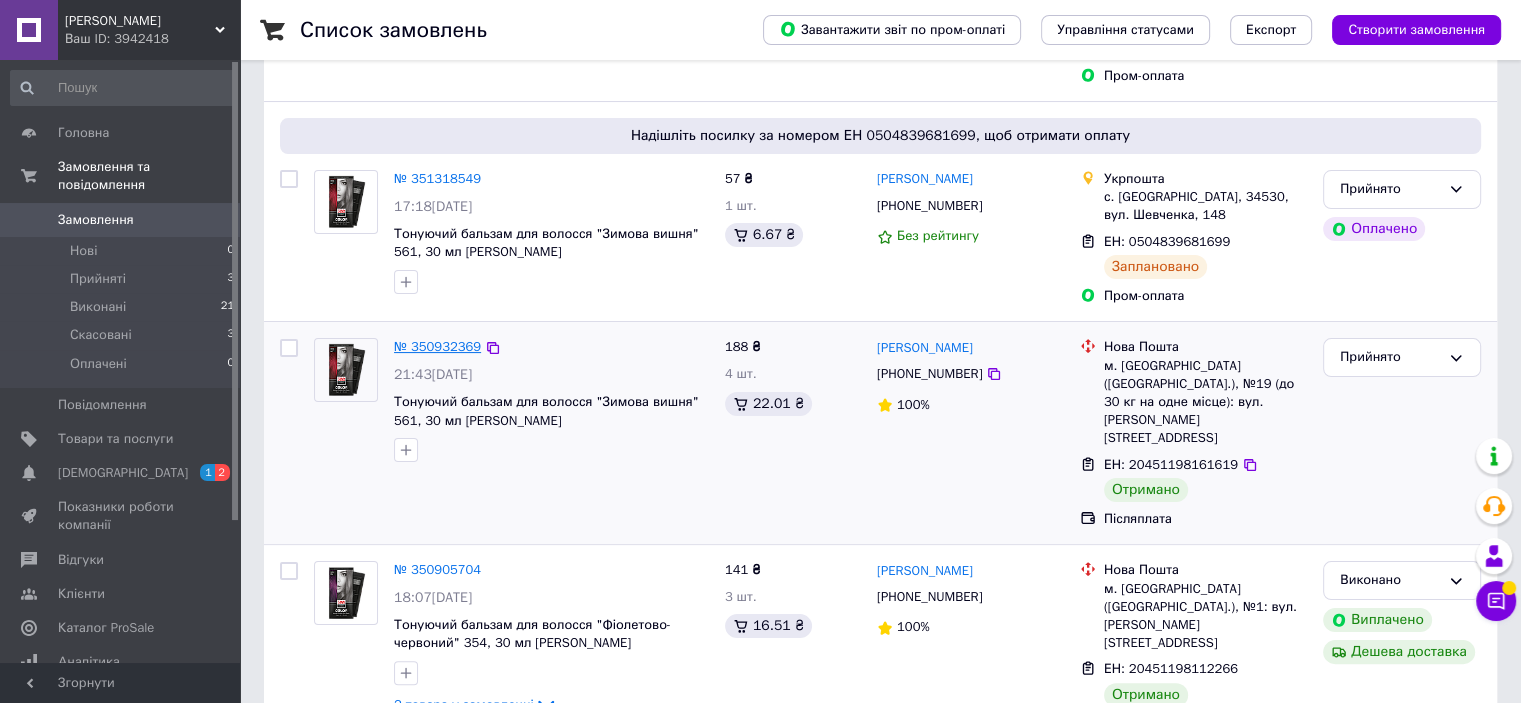click on "№ 350932369" at bounding box center (437, 346) 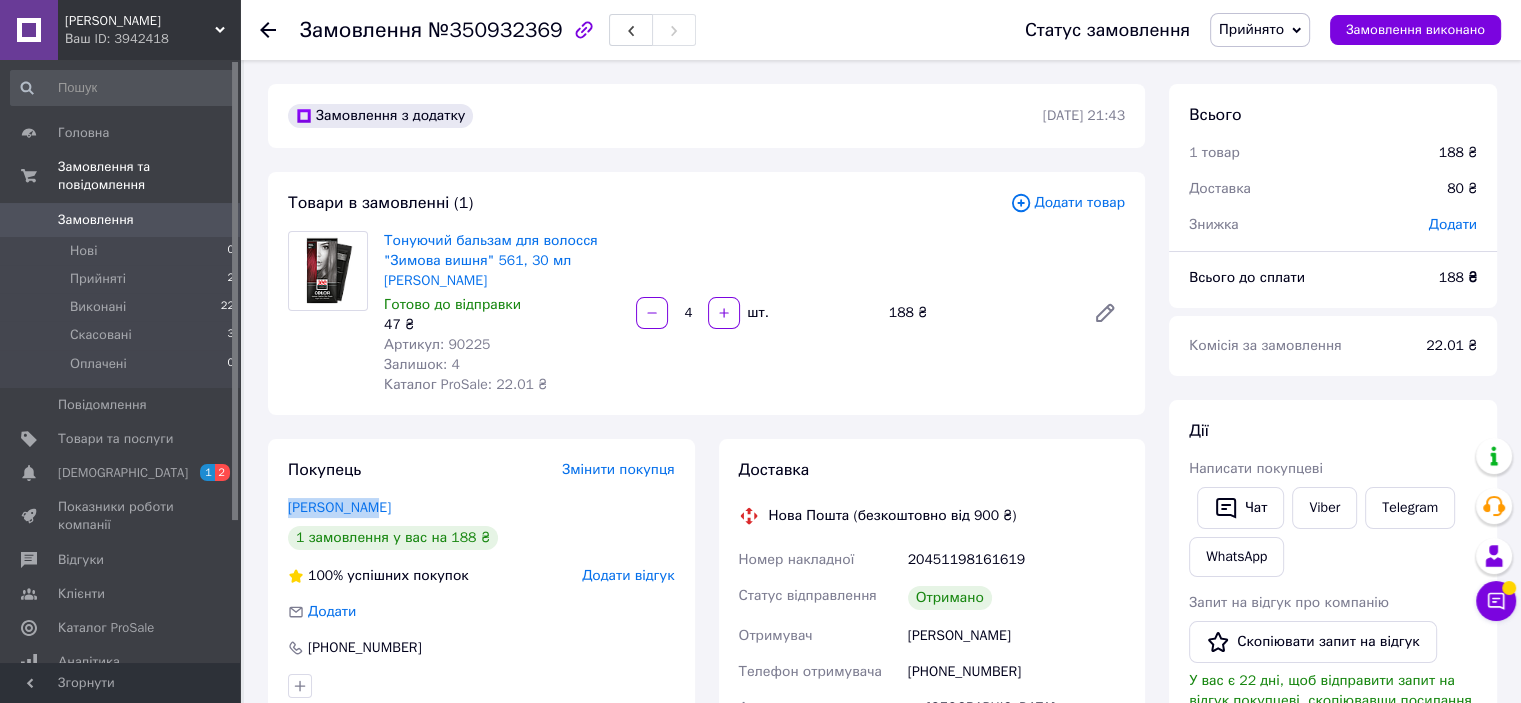 drag, startPoint x: 384, startPoint y: 504, endPoint x: 281, endPoint y: 504, distance: 103 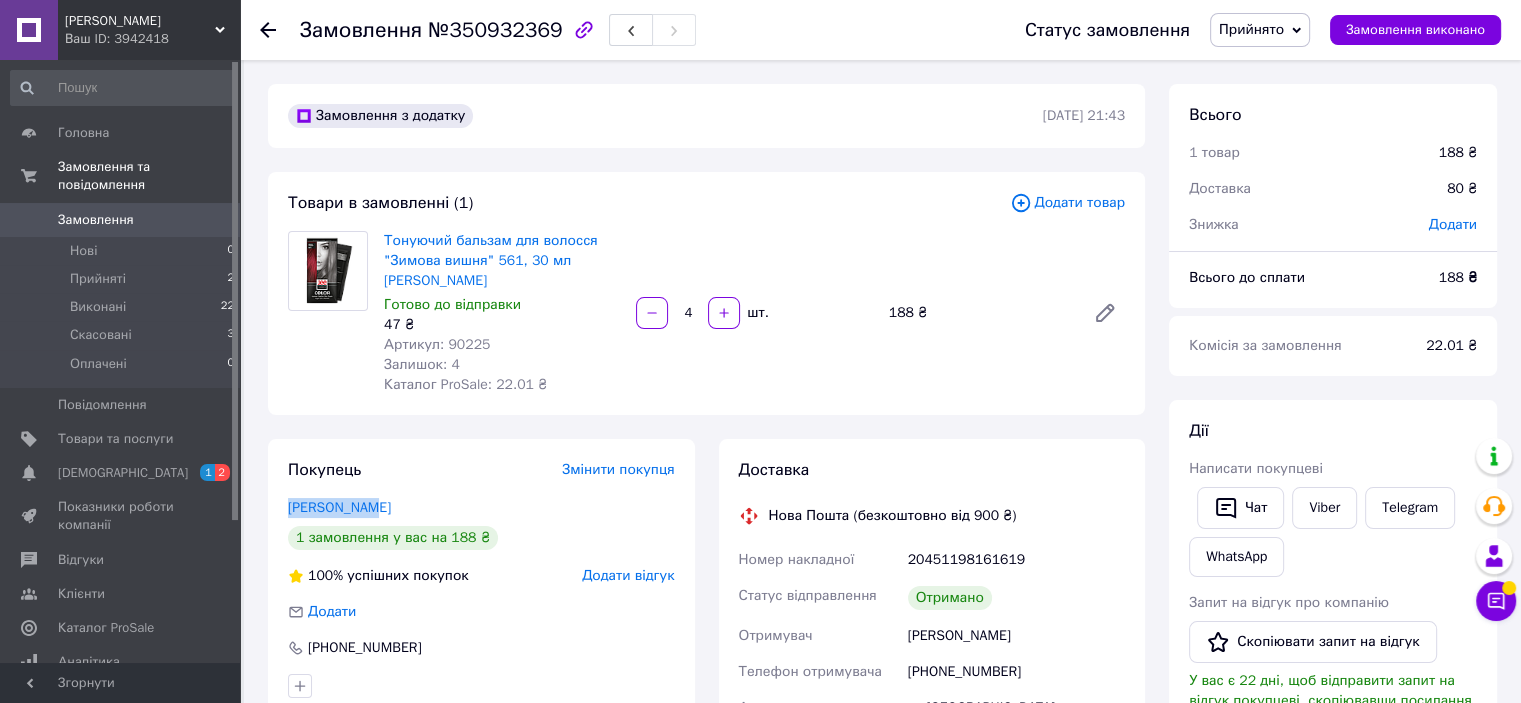 click on "Покупець Змінити покупця [PERSON_NAME] 1 замовлення у вас на 188 ₴ 100%   успішних покупок Додати відгук Додати [PHONE_NUMBER]" at bounding box center [481, 578] 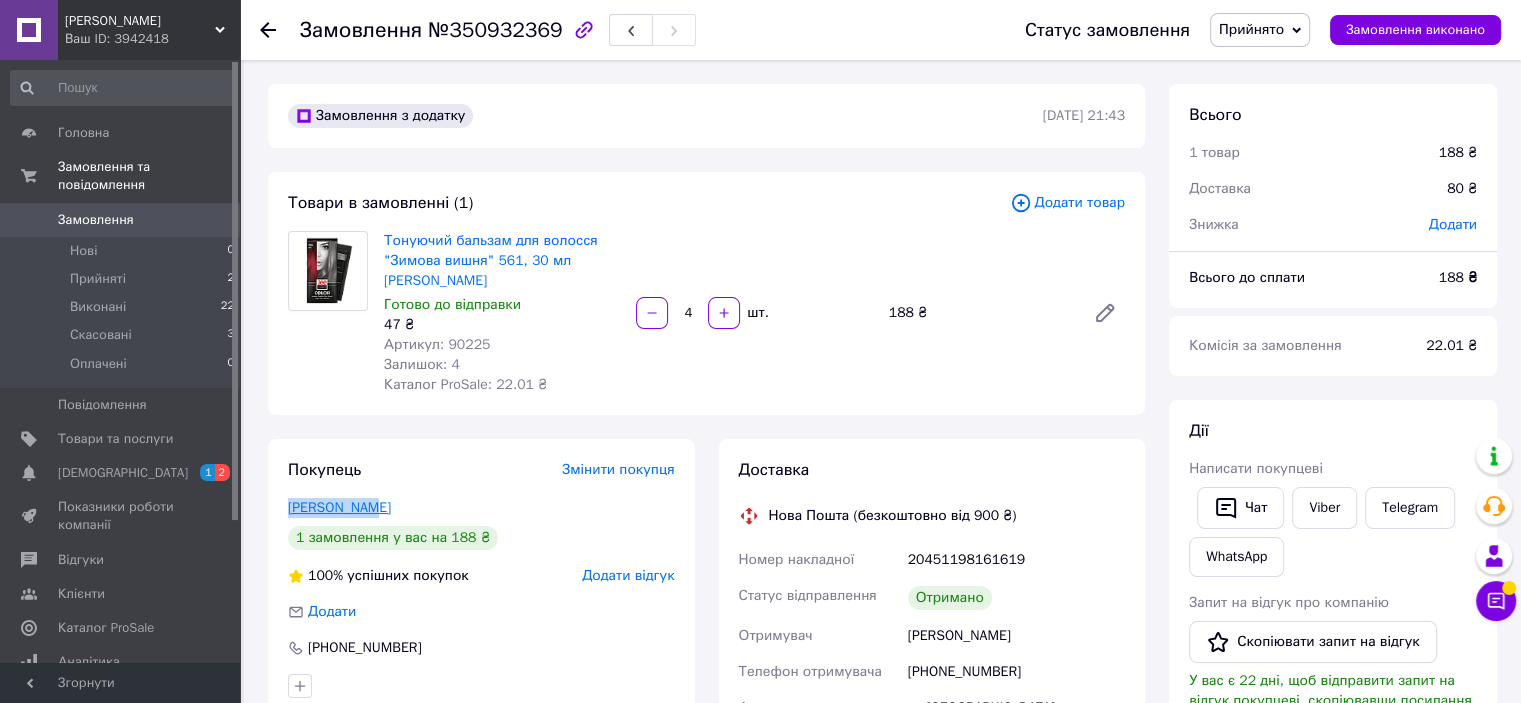copy on "[PERSON_NAME]" 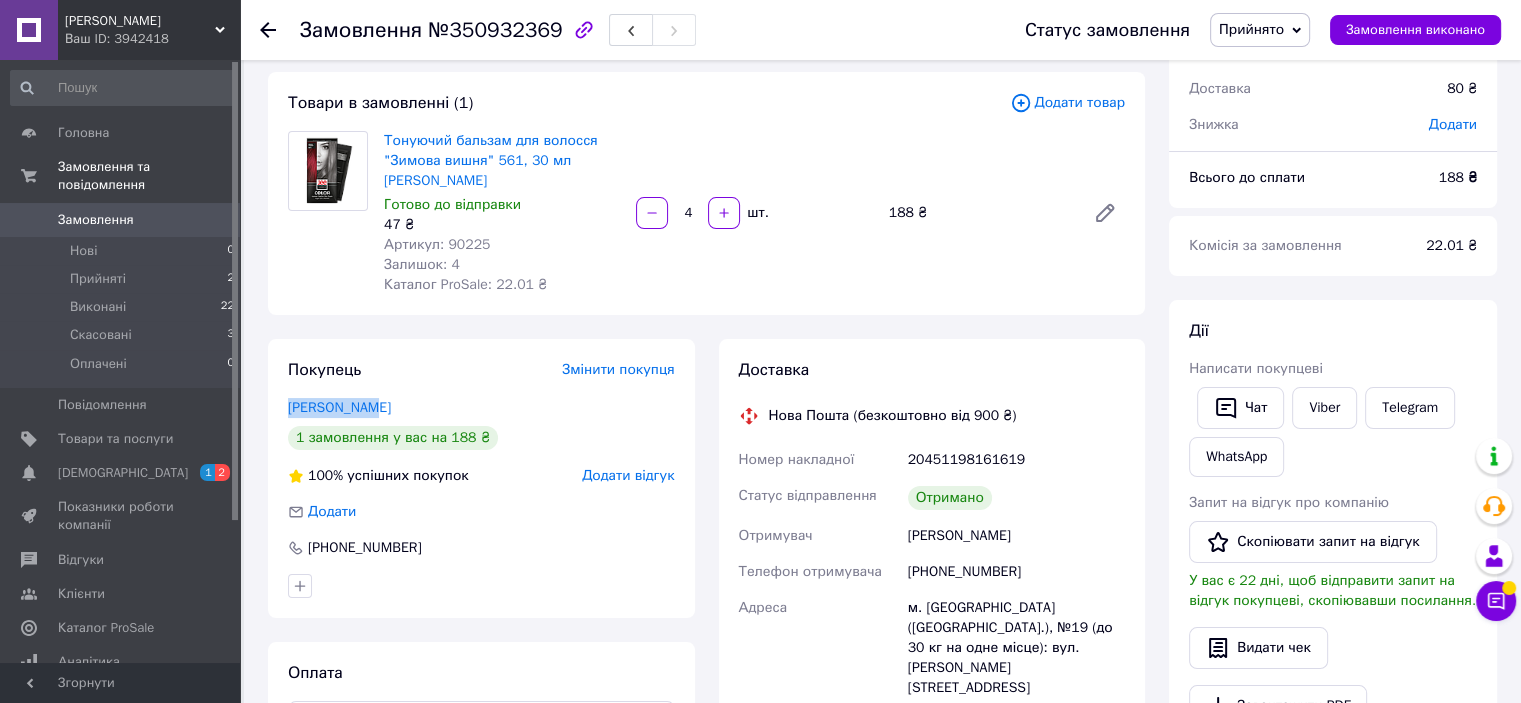 scroll, scrollTop: 0, scrollLeft: 0, axis: both 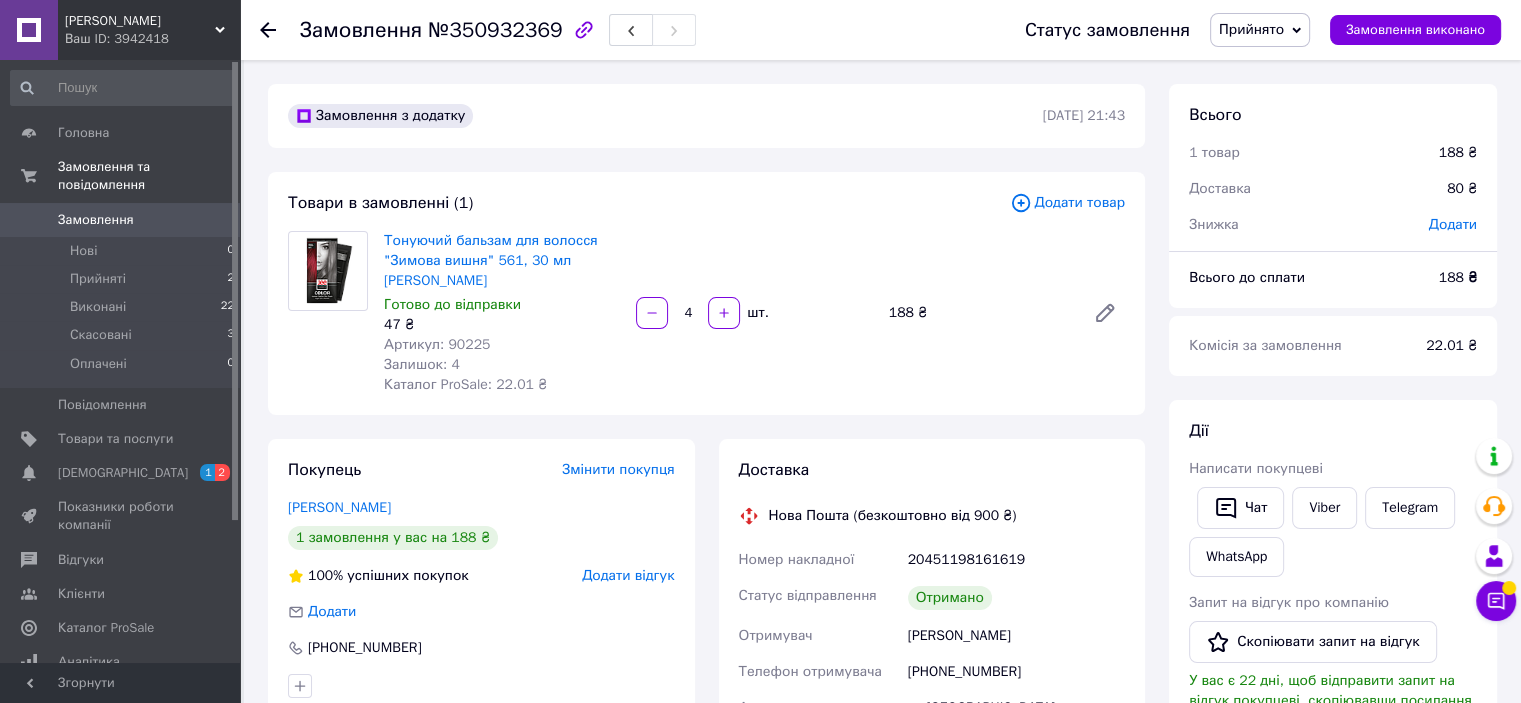 click 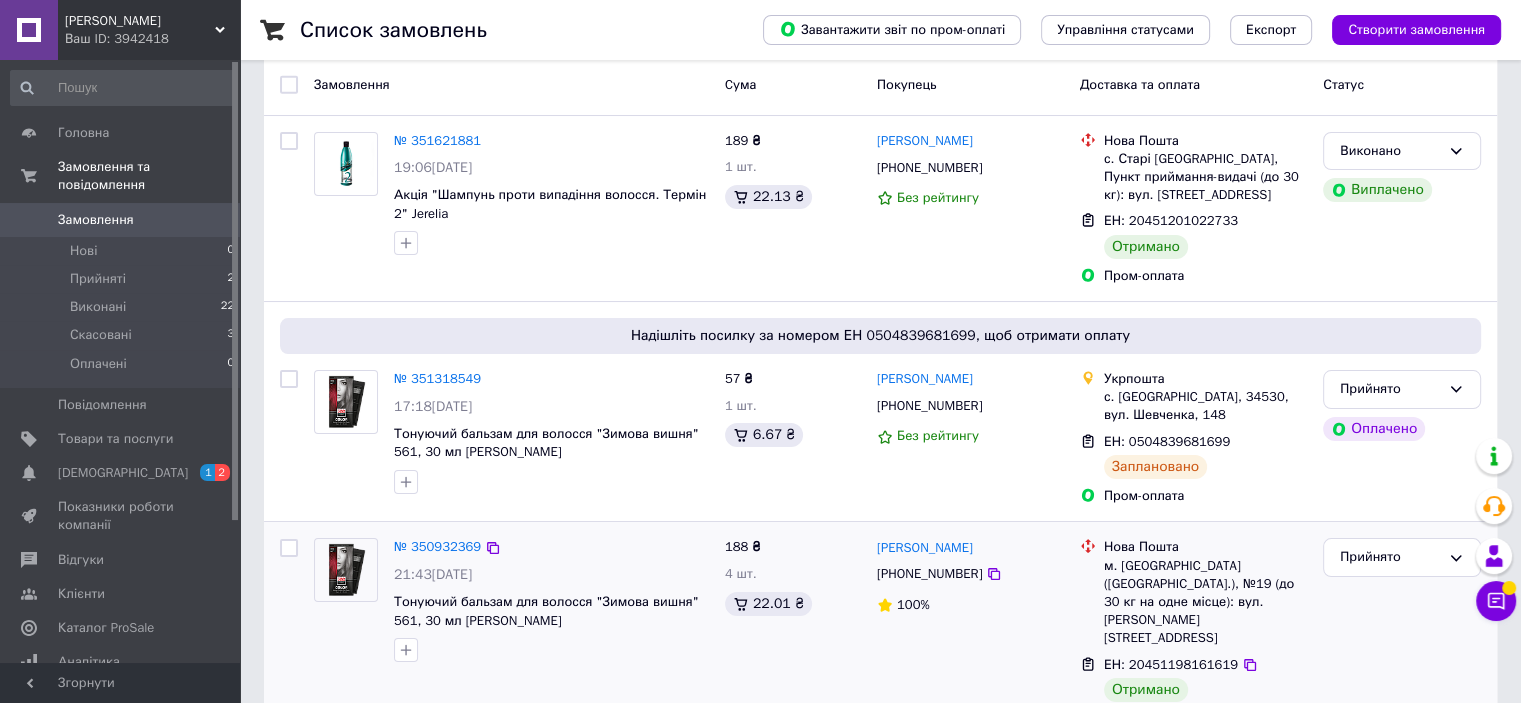scroll, scrollTop: 300, scrollLeft: 0, axis: vertical 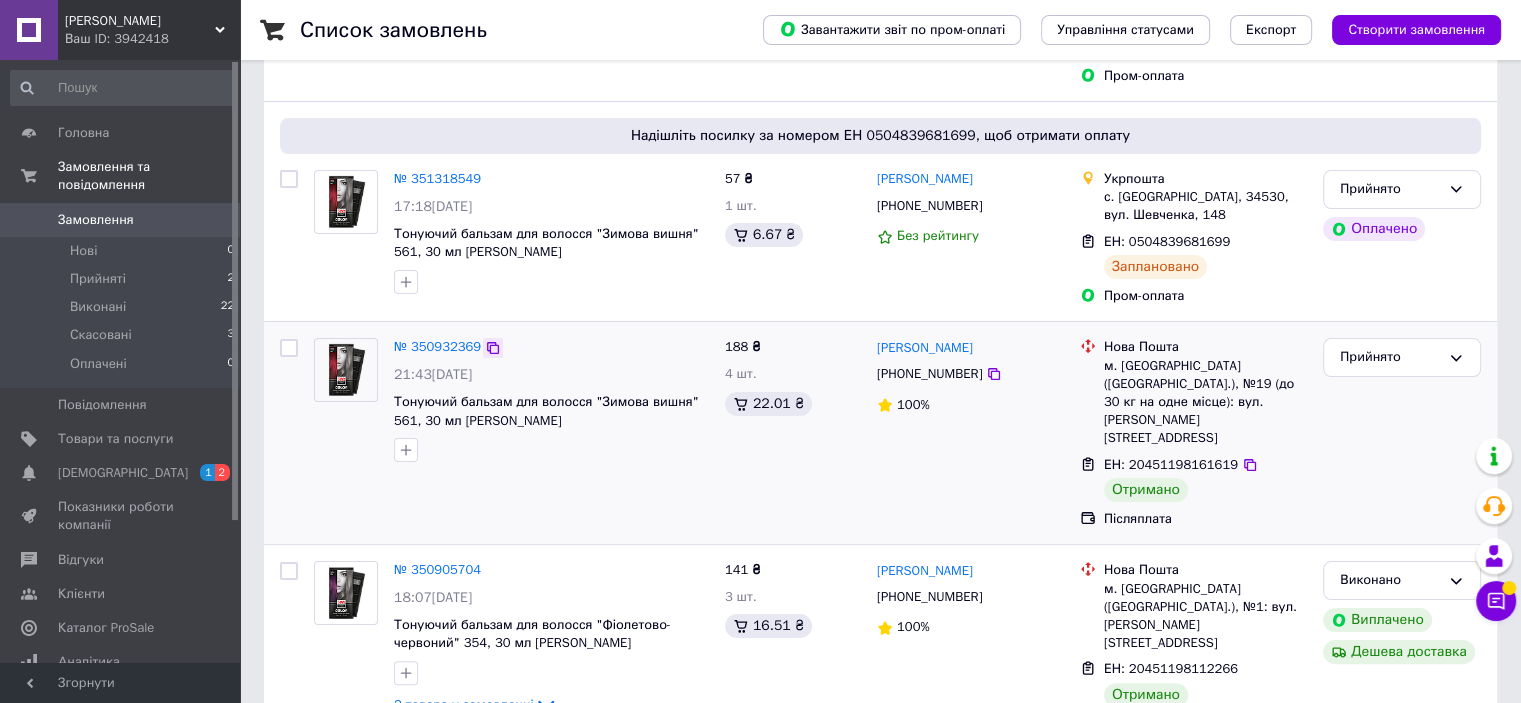 click 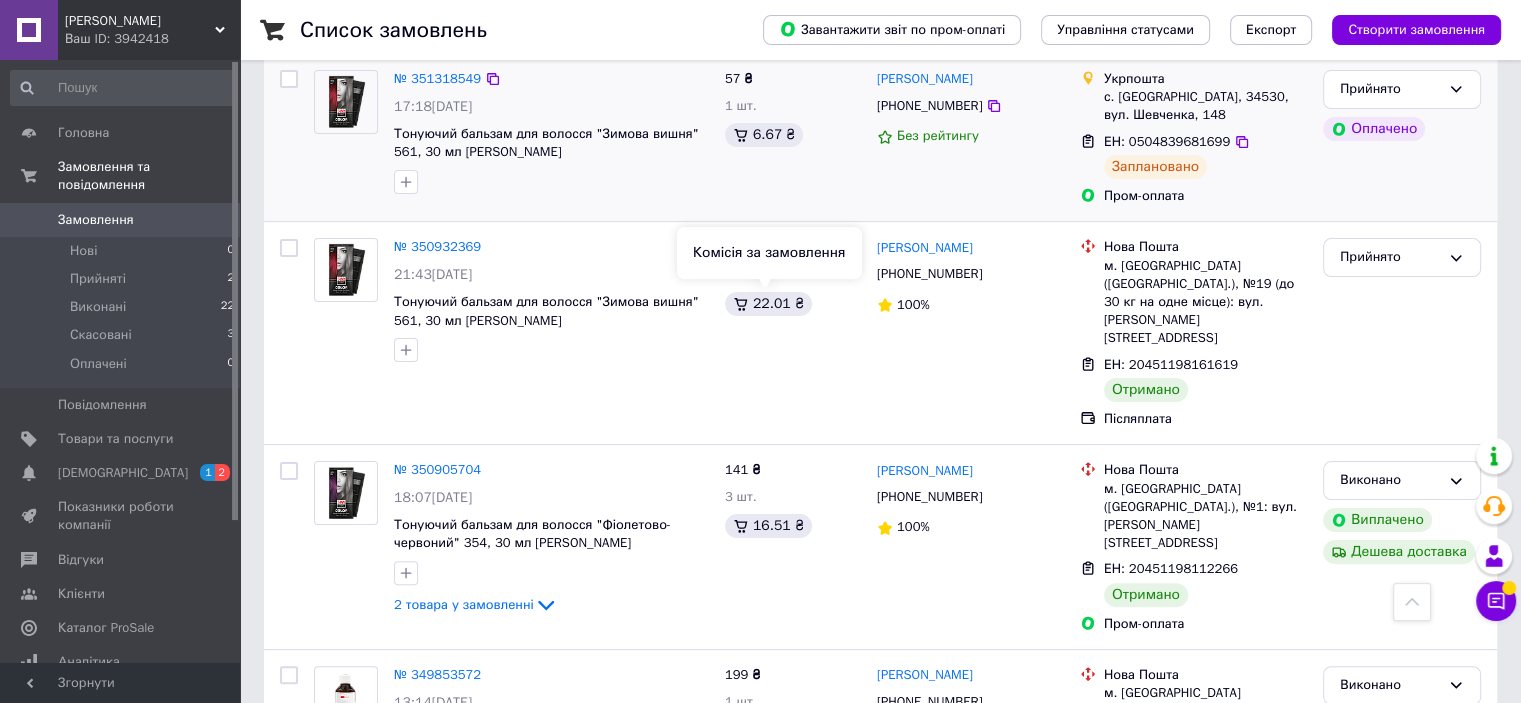 scroll, scrollTop: 300, scrollLeft: 0, axis: vertical 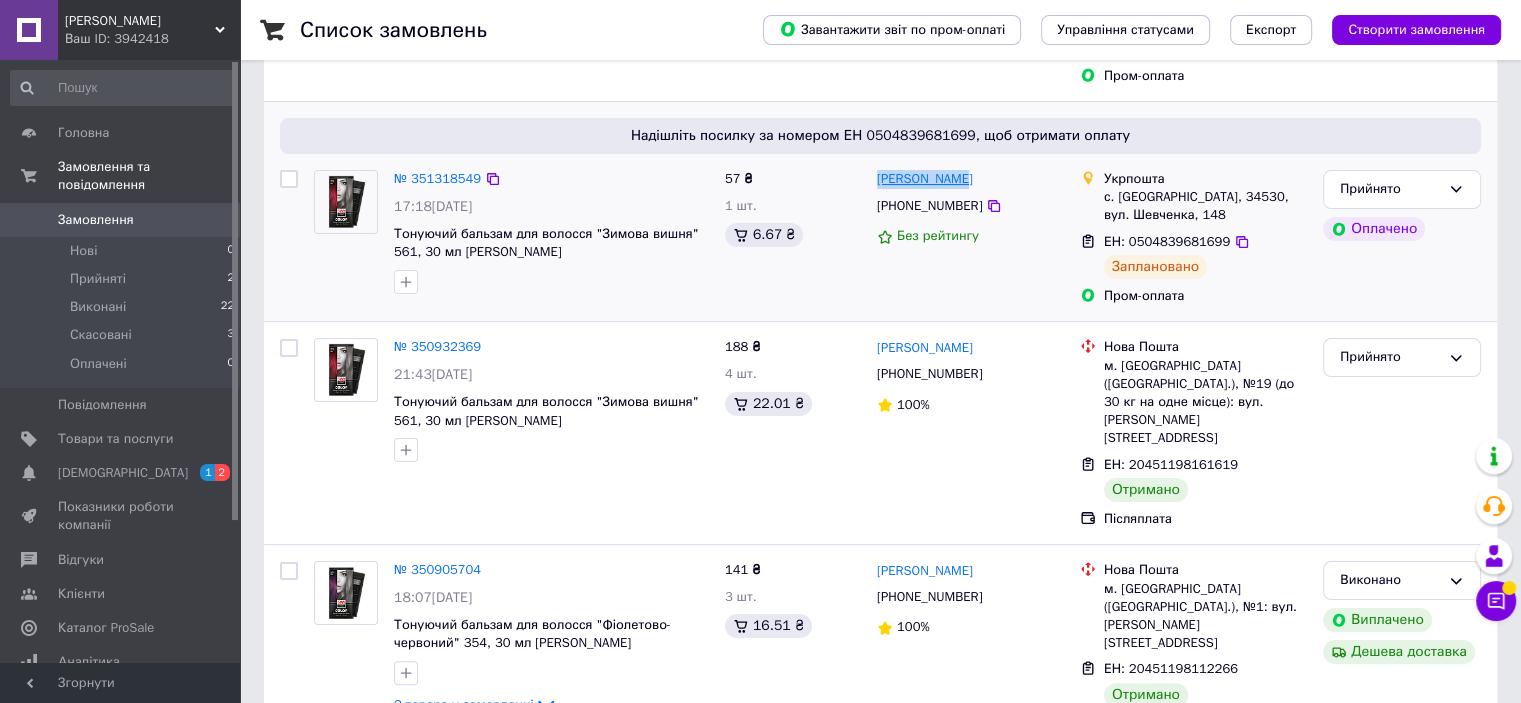 drag, startPoint x: 966, startPoint y: 175, endPoint x: 876, endPoint y: 178, distance: 90.04999 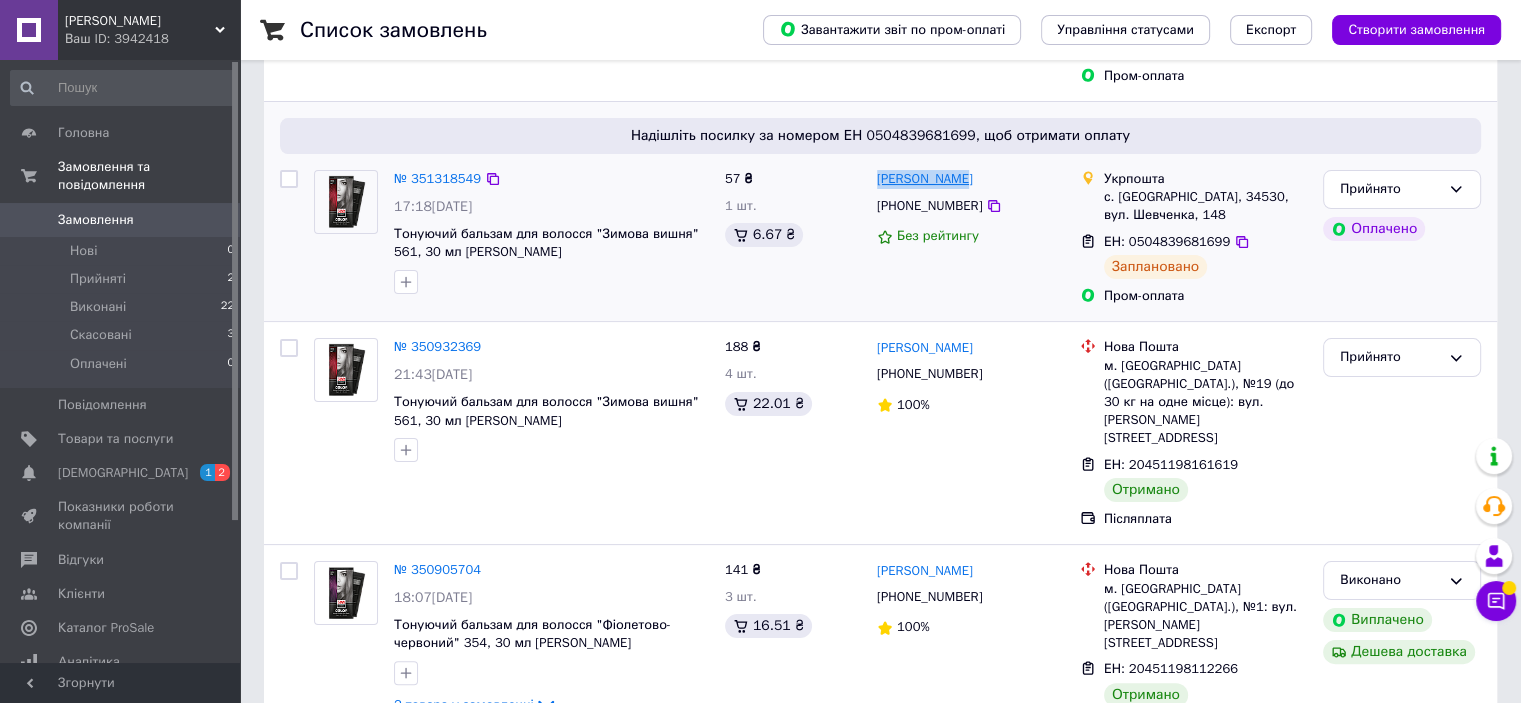 click on "[PERSON_NAME]" at bounding box center [970, 179] 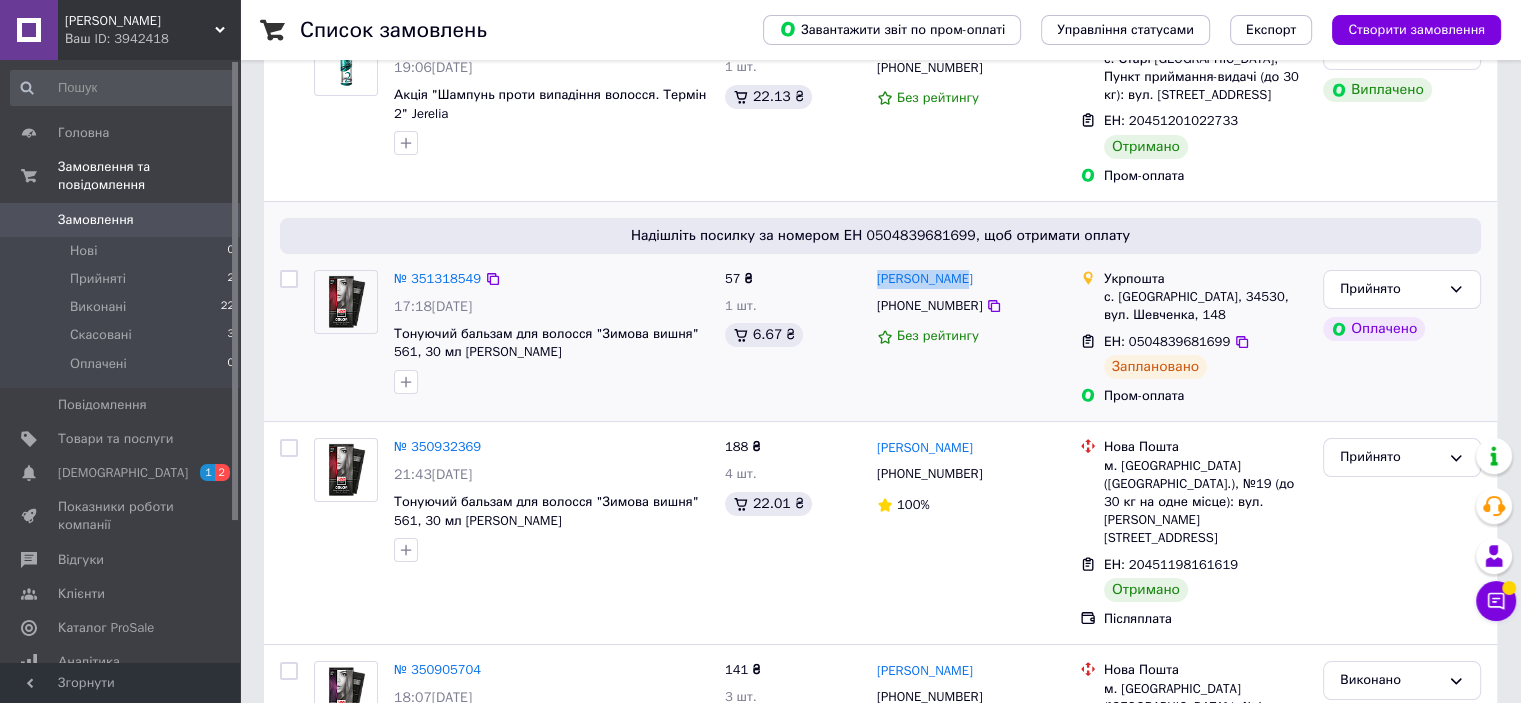 scroll, scrollTop: 300, scrollLeft: 0, axis: vertical 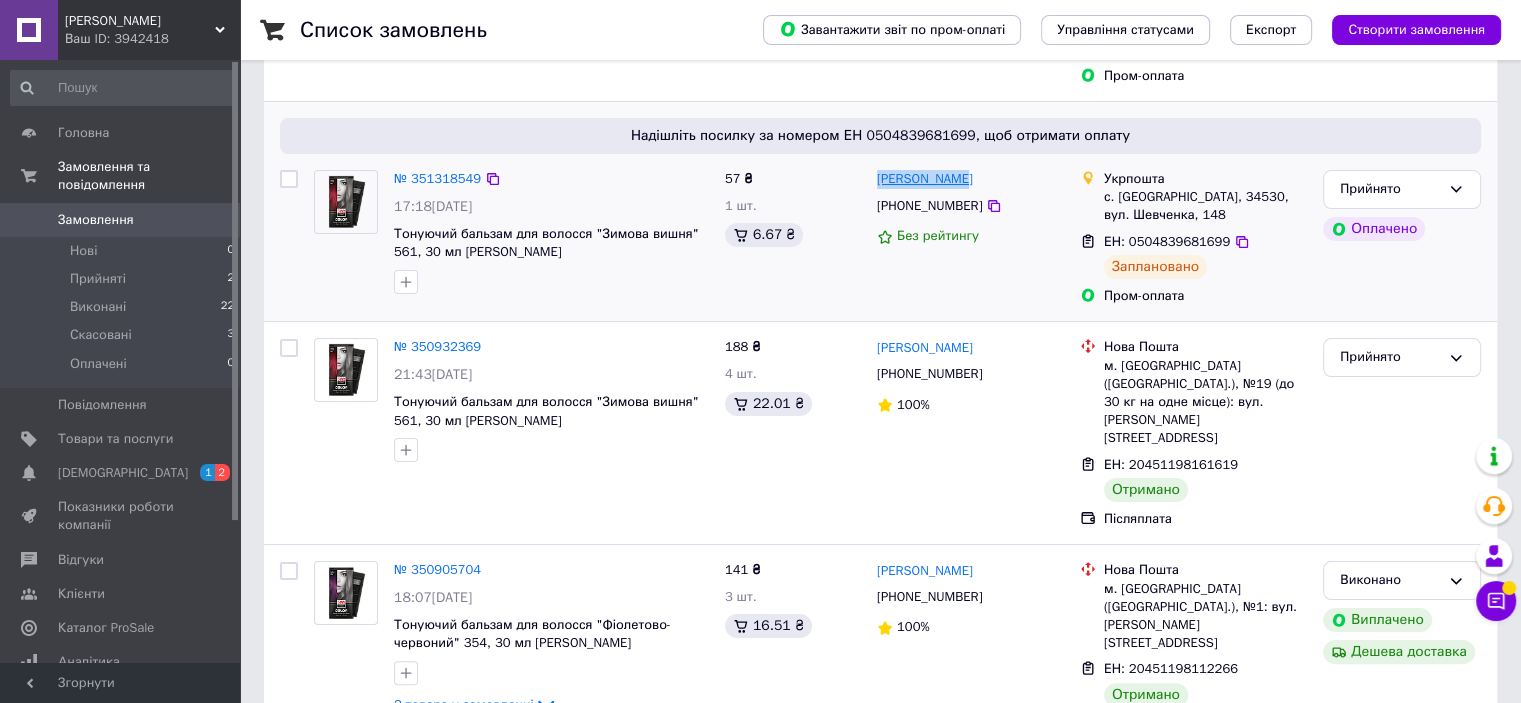 copy on "[PERSON_NAME]" 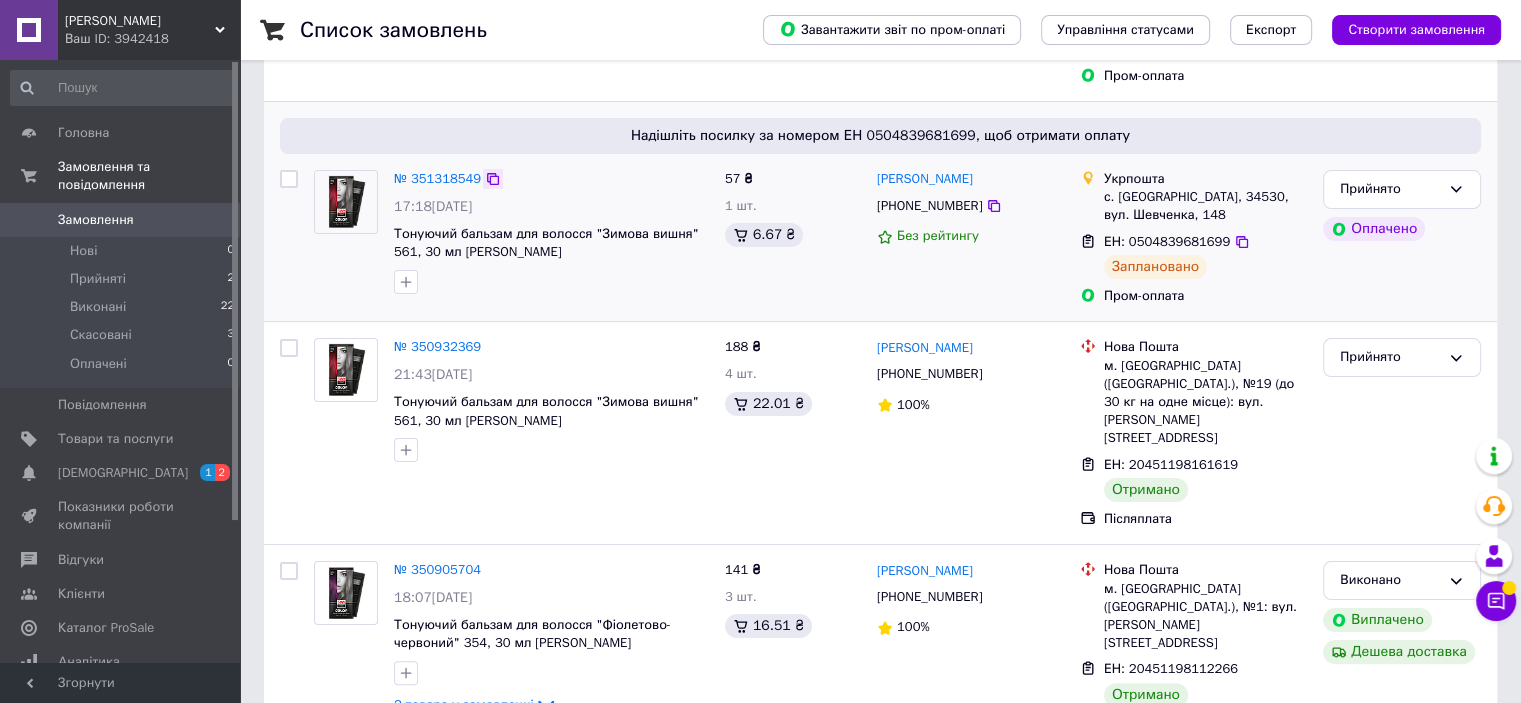 click 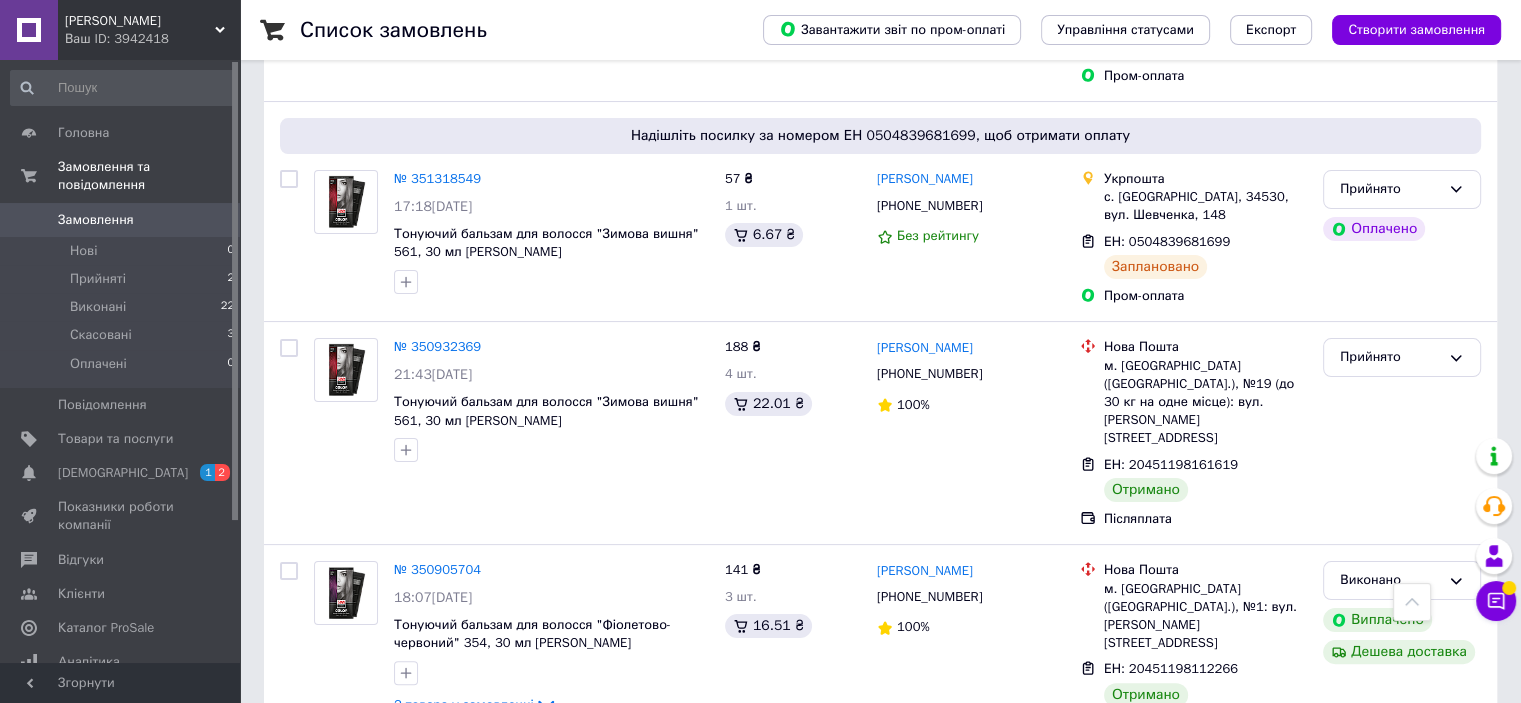 scroll, scrollTop: 500, scrollLeft: 0, axis: vertical 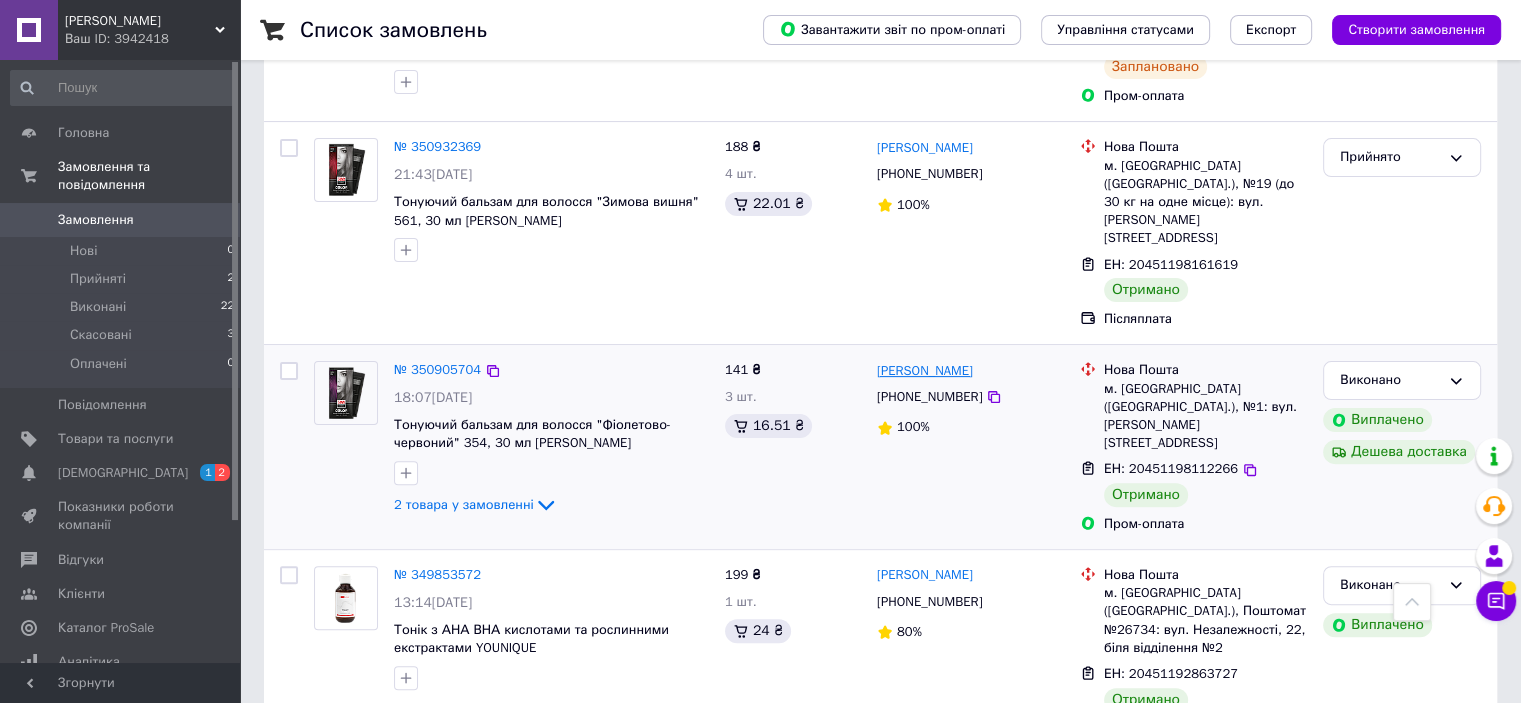 drag, startPoint x: 974, startPoint y: 329, endPoint x: 877, endPoint y: 336, distance: 97.25225 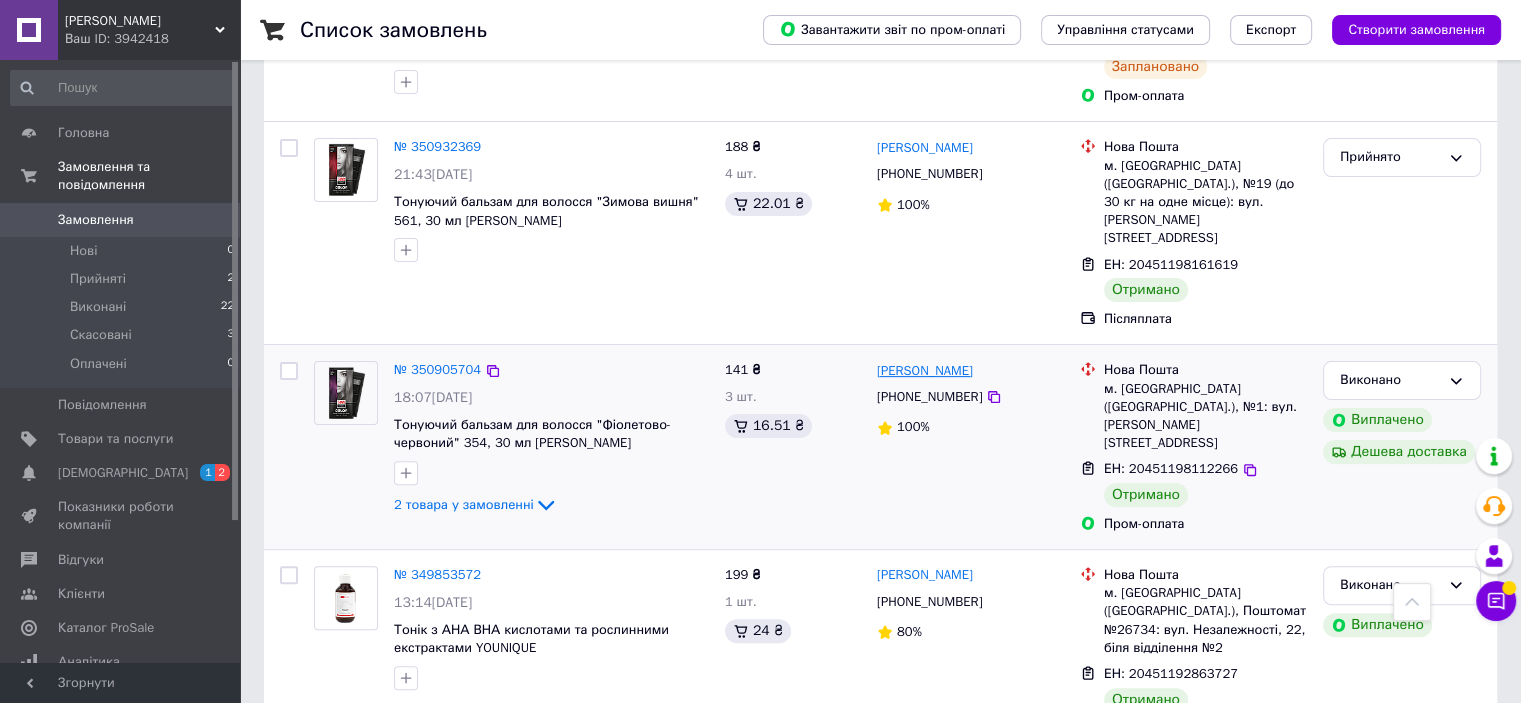 click on "[PERSON_NAME]" at bounding box center (970, 370) 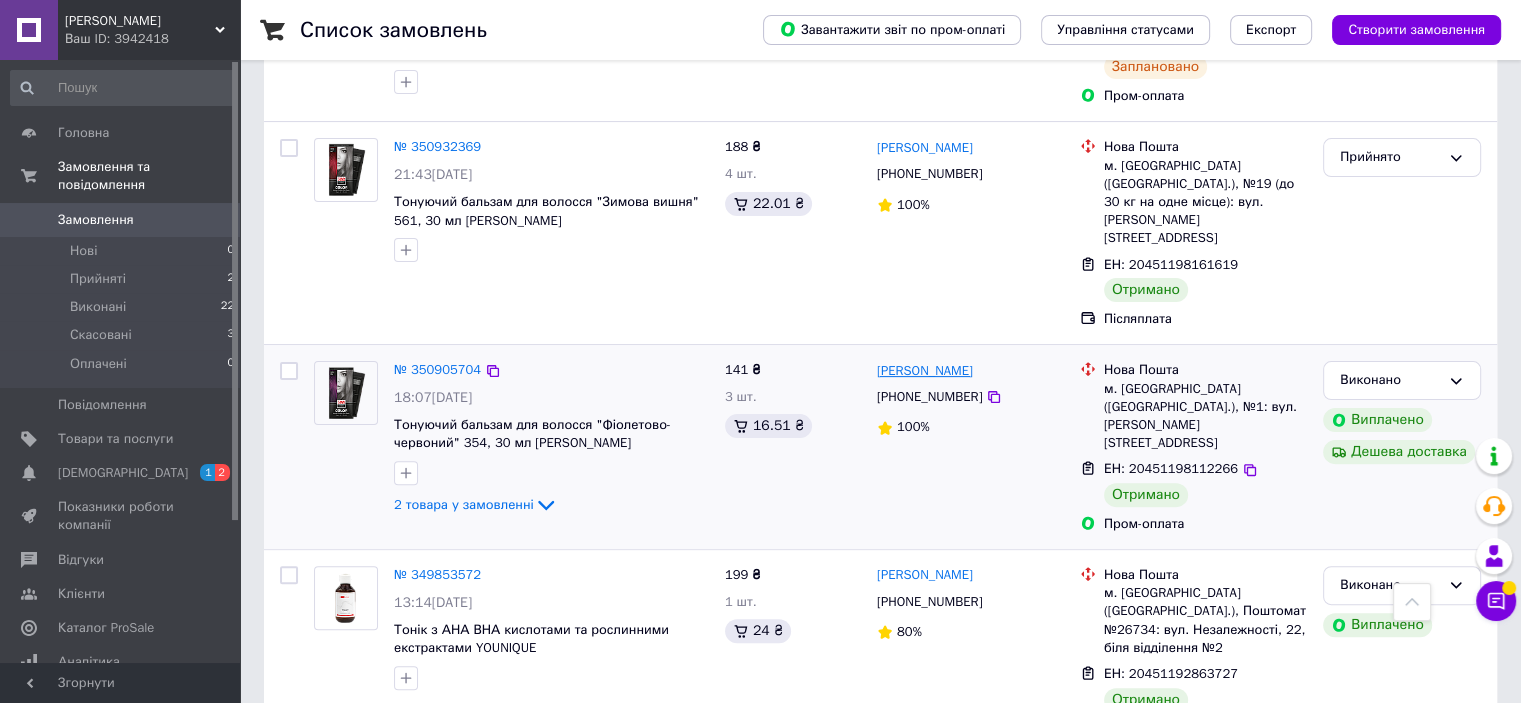 copy on "[PERSON_NAME]" 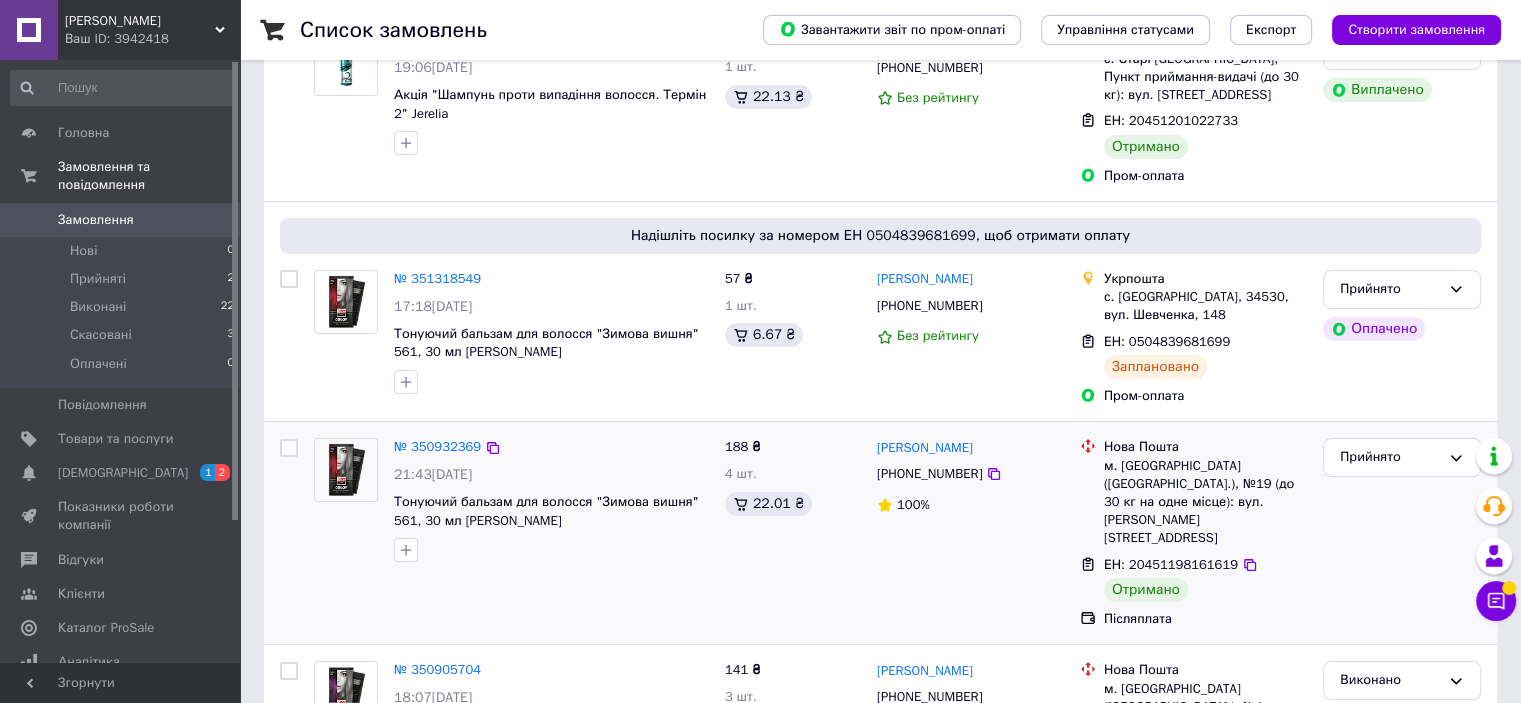 scroll, scrollTop: 100, scrollLeft: 0, axis: vertical 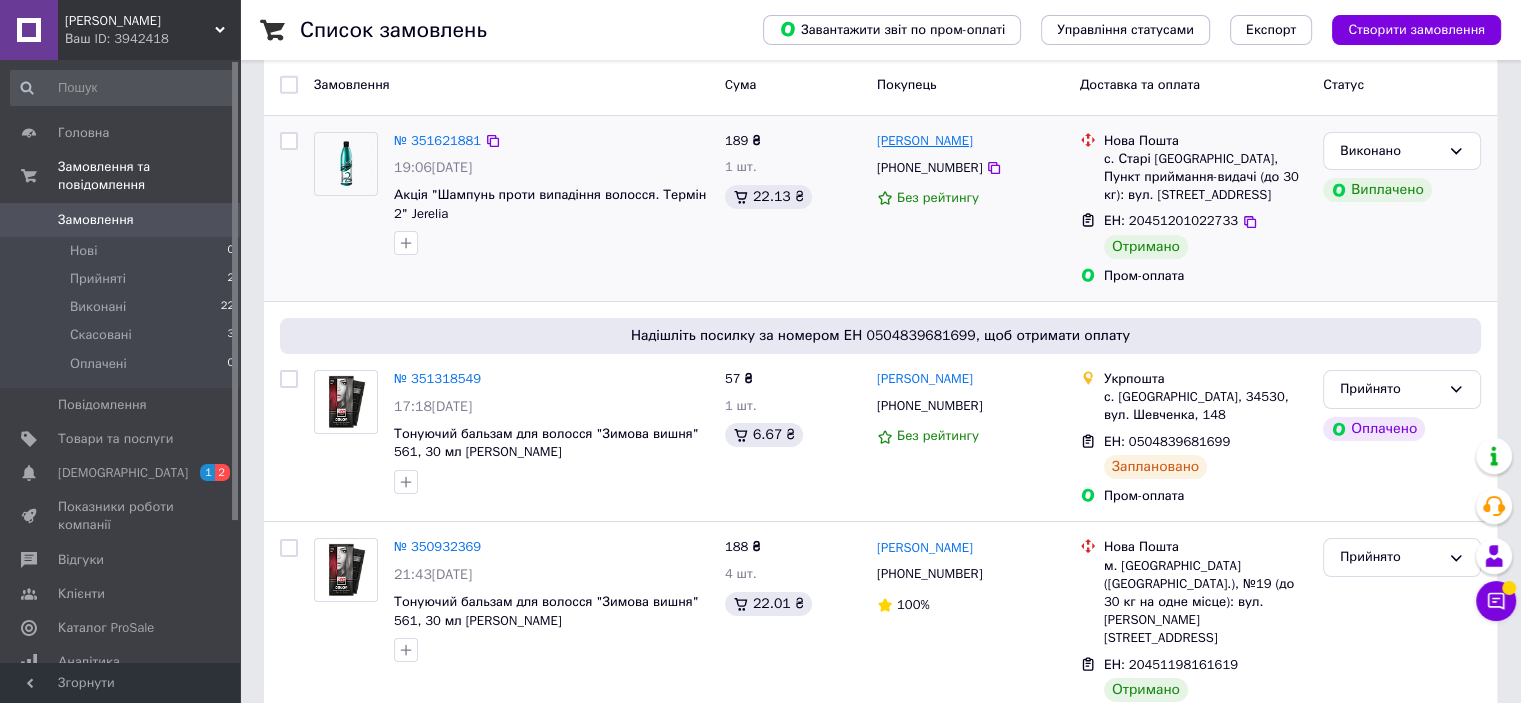 drag, startPoint x: 979, startPoint y: 141, endPoint x: 878, endPoint y: 138, distance: 101.04455 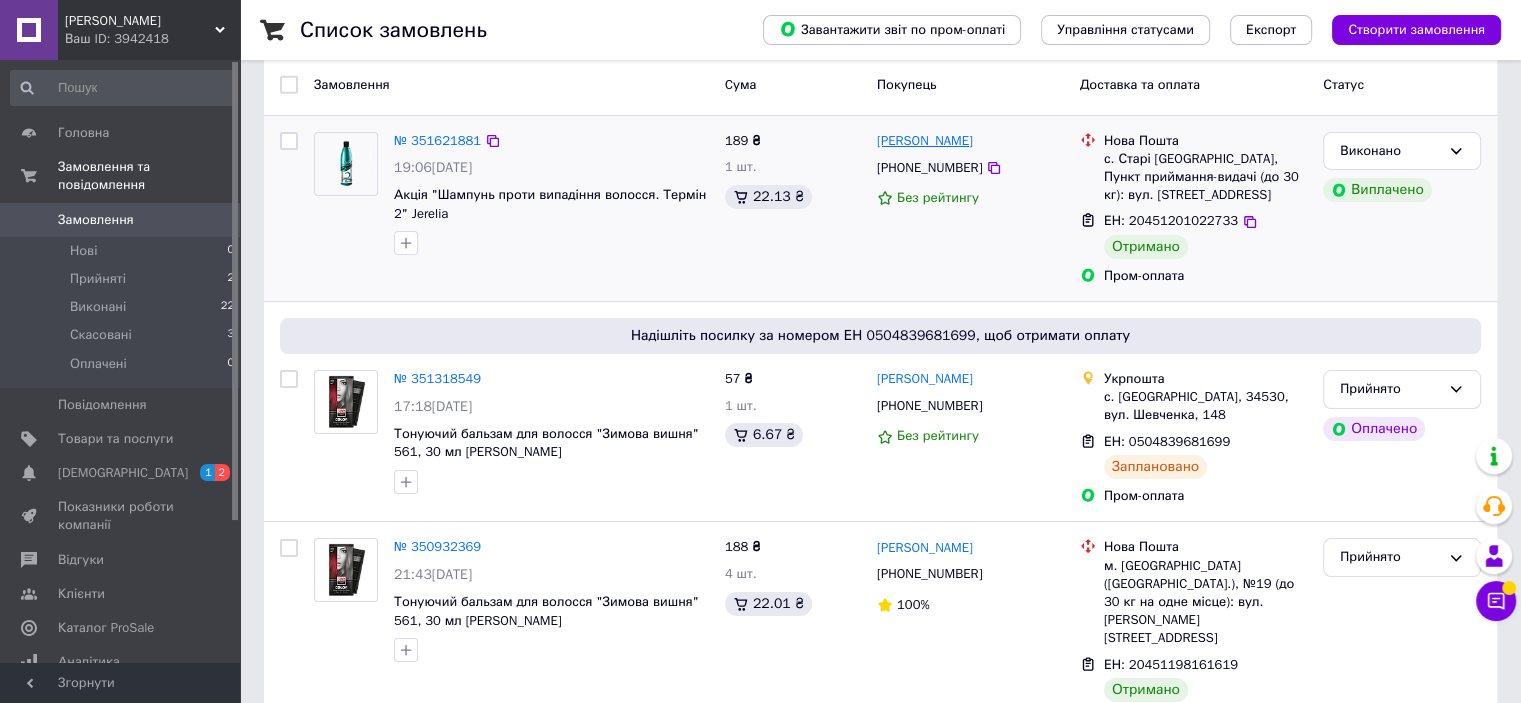 click on "[PERSON_NAME]" at bounding box center [970, 141] 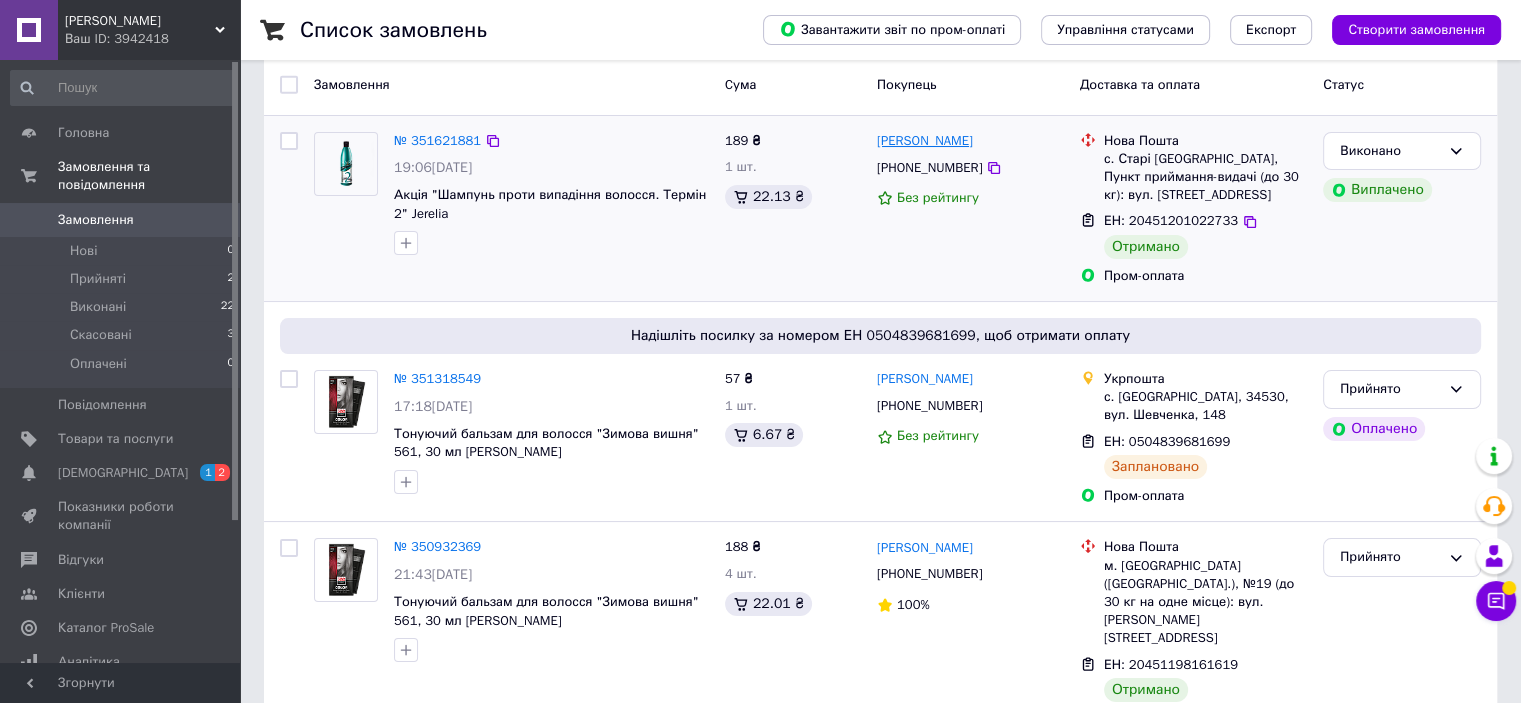 copy on "[PERSON_NAME]" 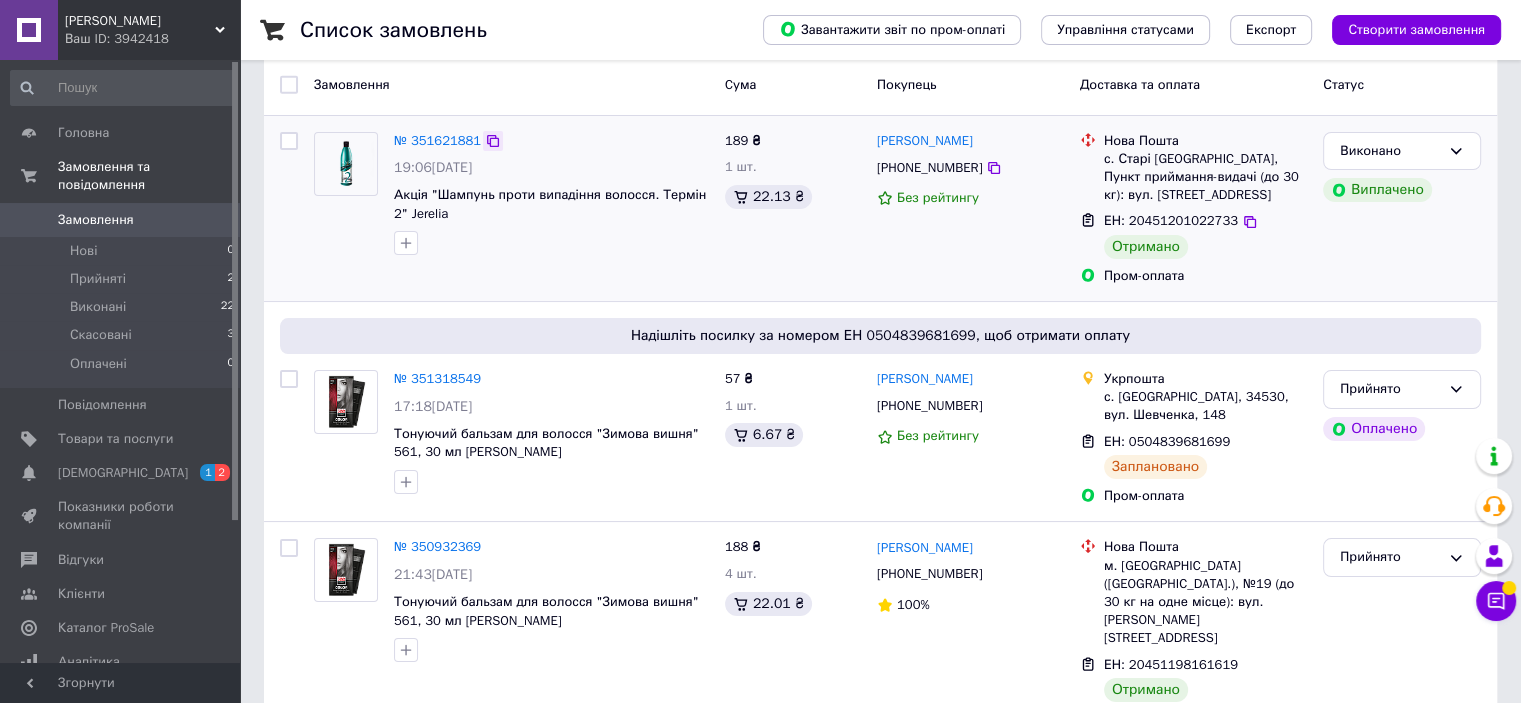 click 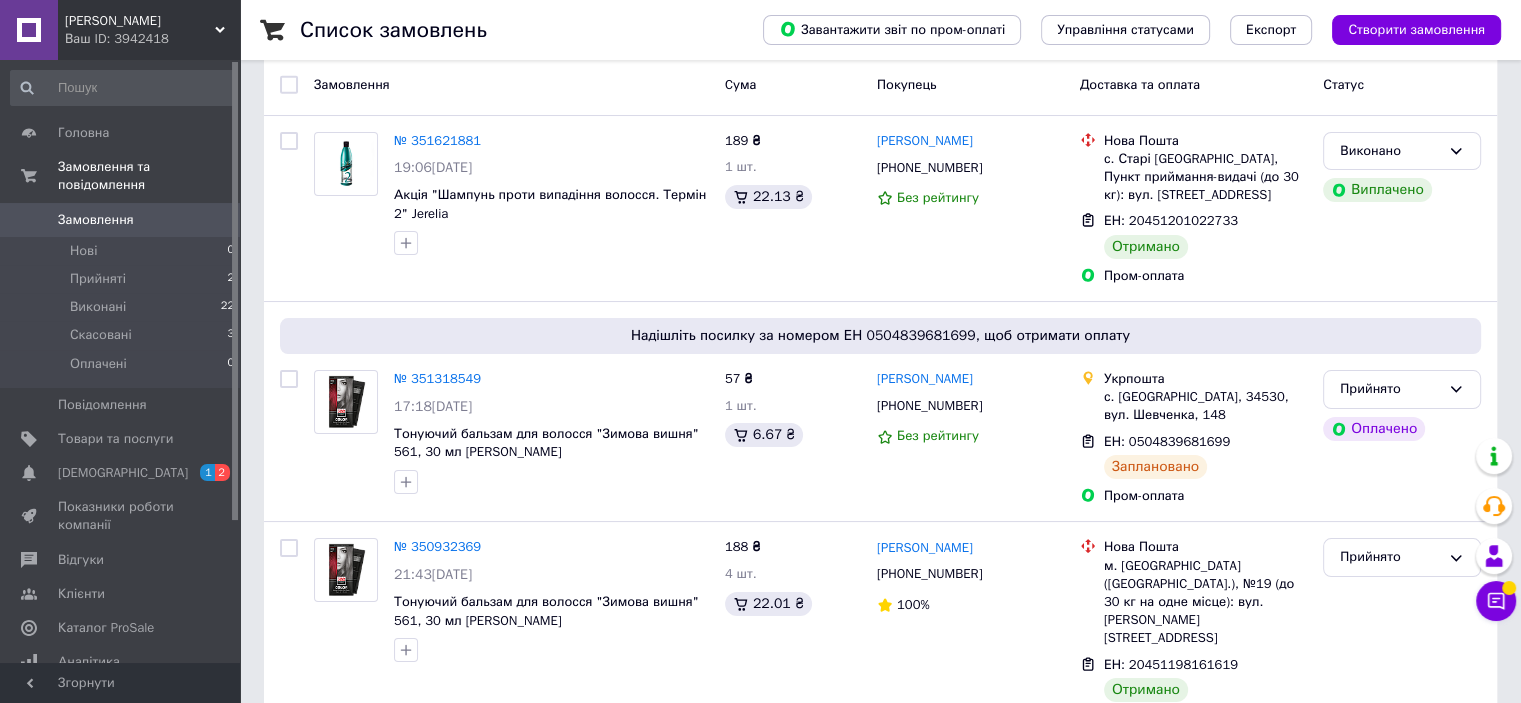 scroll, scrollTop: 0, scrollLeft: 0, axis: both 